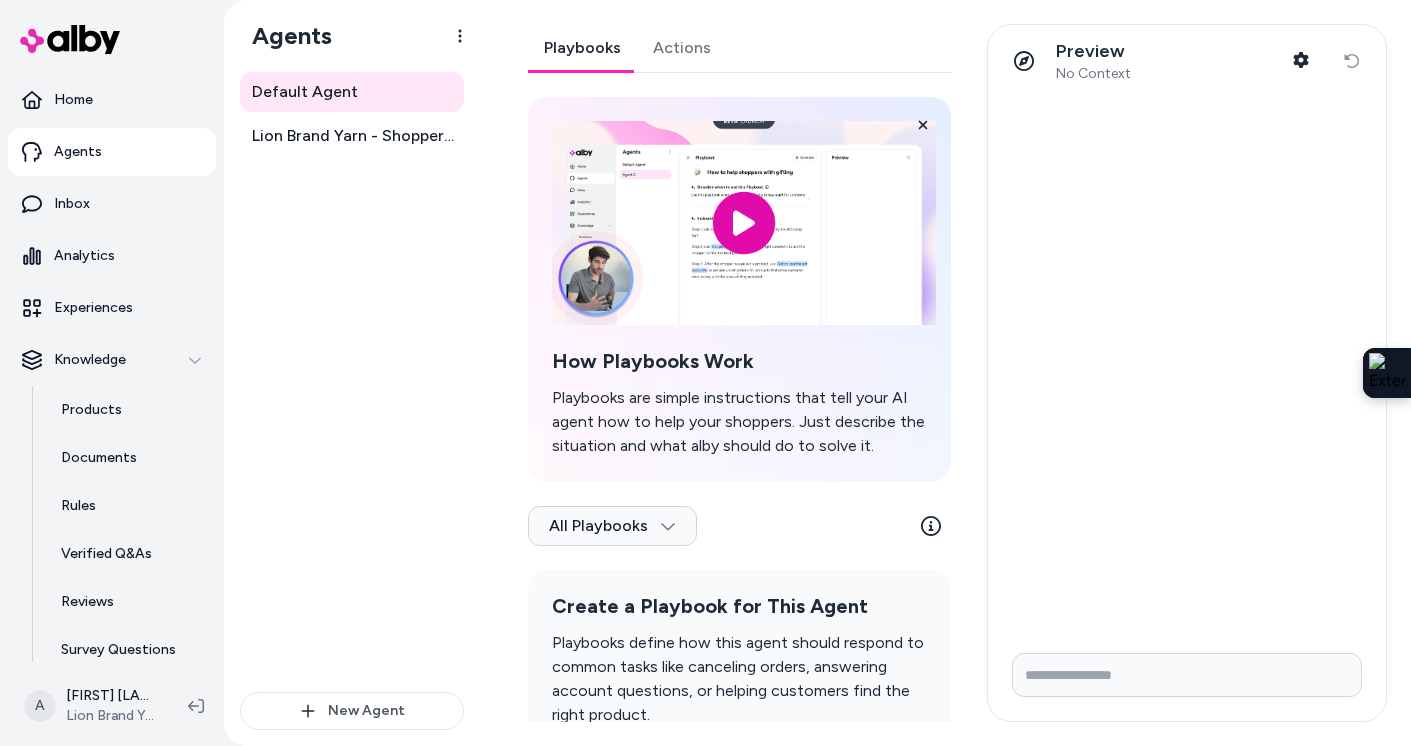scroll, scrollTop: 0, scrollLeft: 0, axis: both 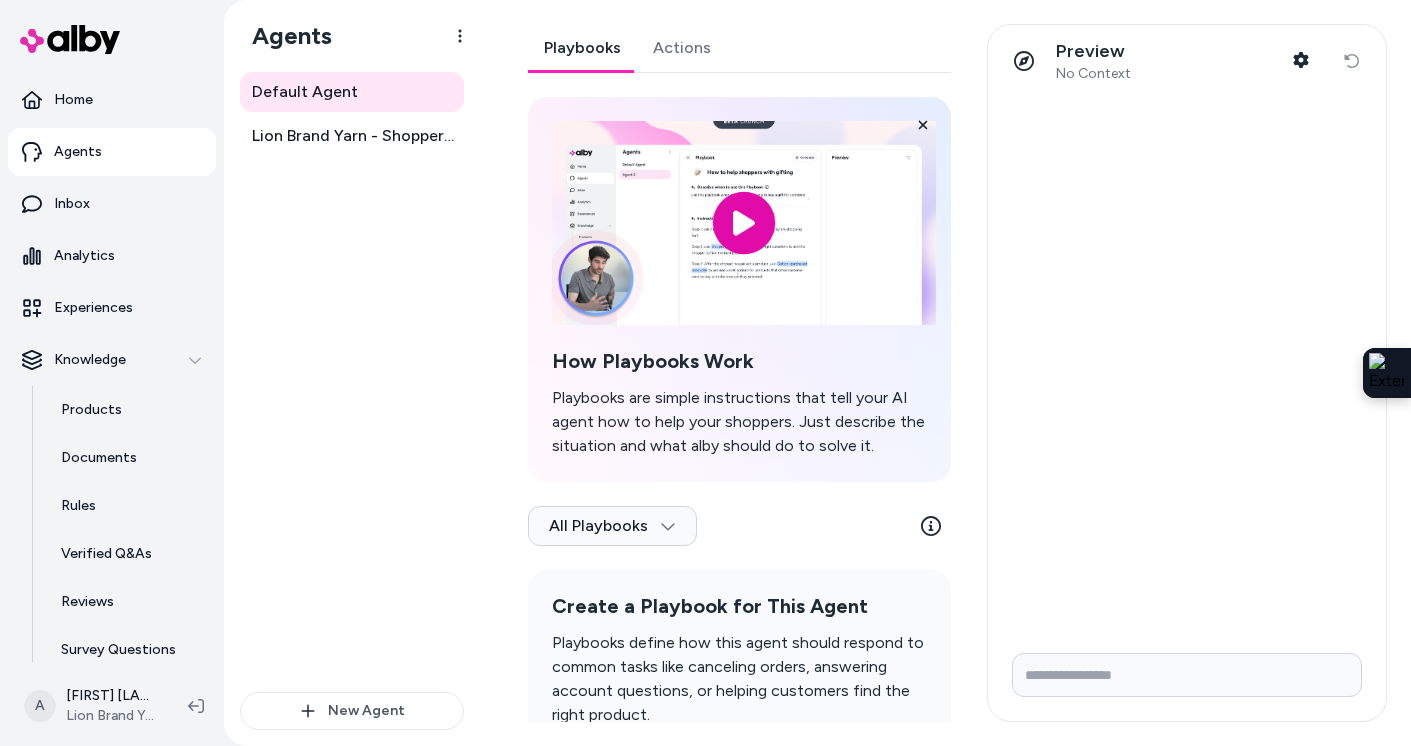 click on "Agents" at bounding box center (112, 152) 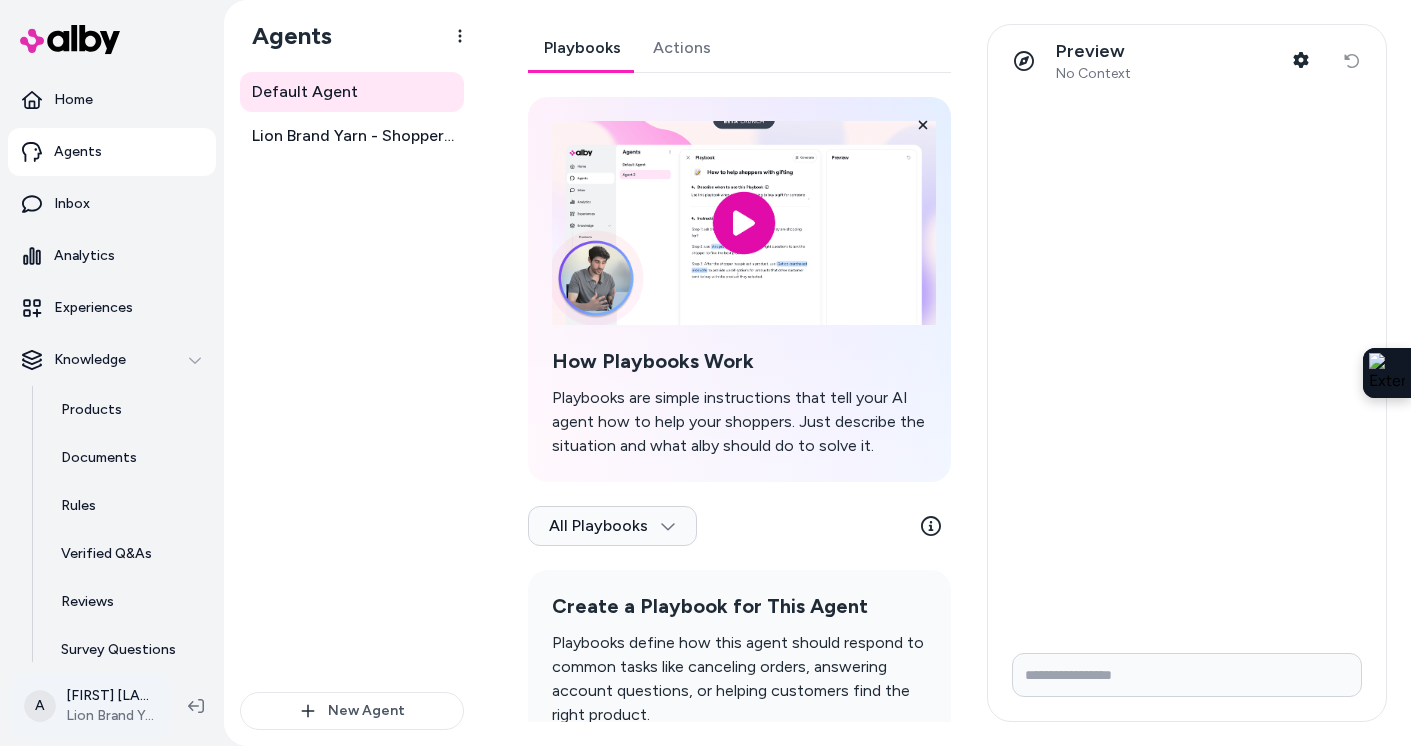 click on "Home Agents Inbox Analytics Experiences Knowledge Products Documents Rules Verified Q&As Reviews Survey Questions Integrations A Annika Riviello Lion Brand Yarn Agents Default Agent Lion Brand Yarn - Shopper Assistant New Agent Default Agent Playbooks Actions How Playbooks Work Playbooks are simple instructions that tell your AI agent how to help your shoppers. Just describe the situation and what alby should do to solve it. All Playbooks Create a Playbook for This Agent Playbooks define how this agent should respond to common tasks like canceling orders, answering account questions, or helping customers find the right product. New Playbook Learn More Preview No Context Shopper Context Reset conversation" at bounding box center [705, 373] 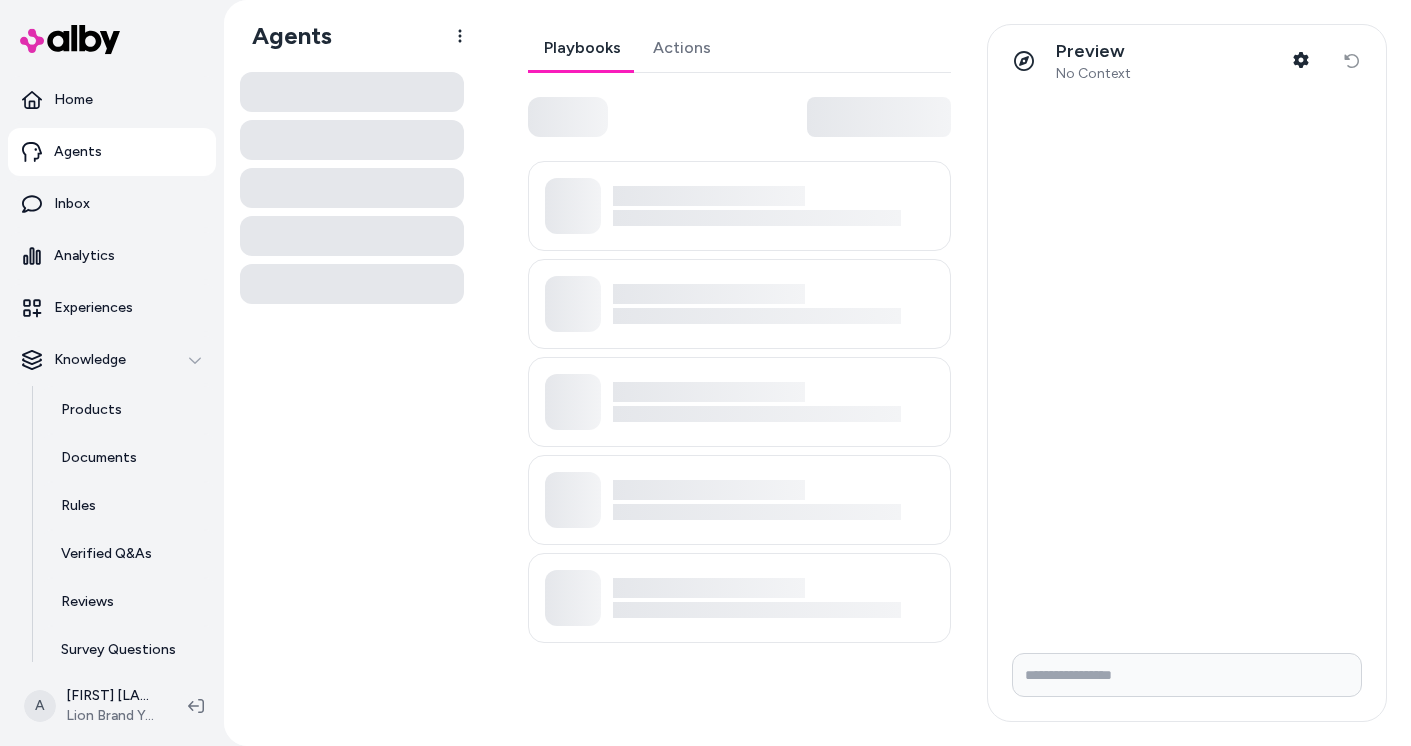 scroll, scrollTop: 0, scrollLeft: 0, axis: both 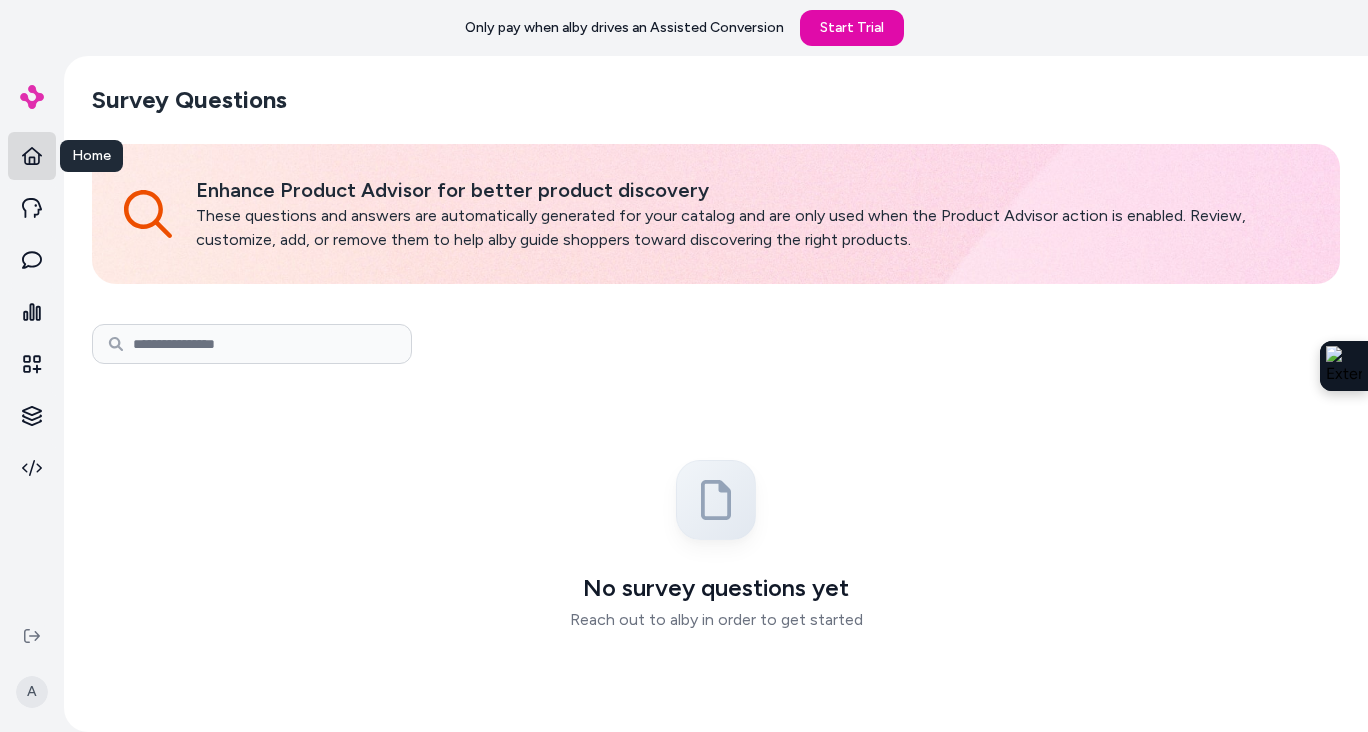 click 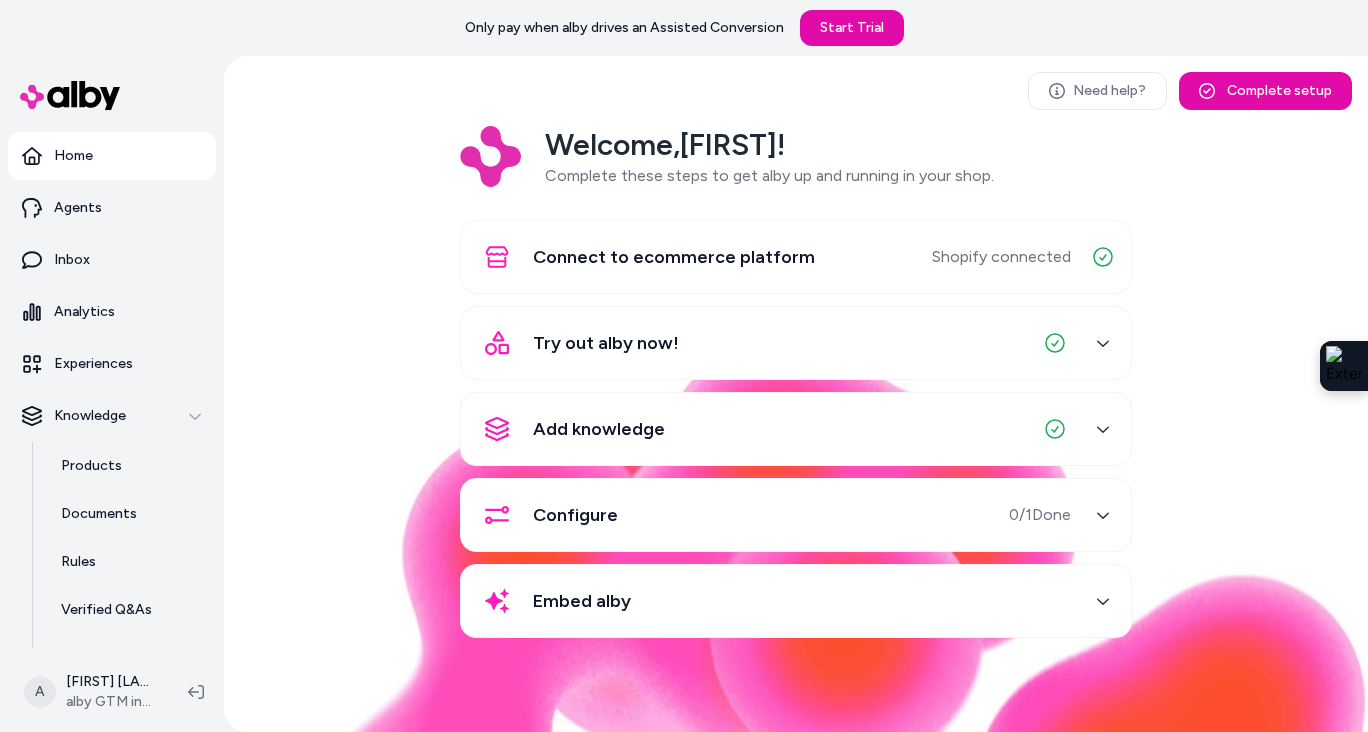 scroll, scrollTop: 0, scrollLeft: 0, axis: both 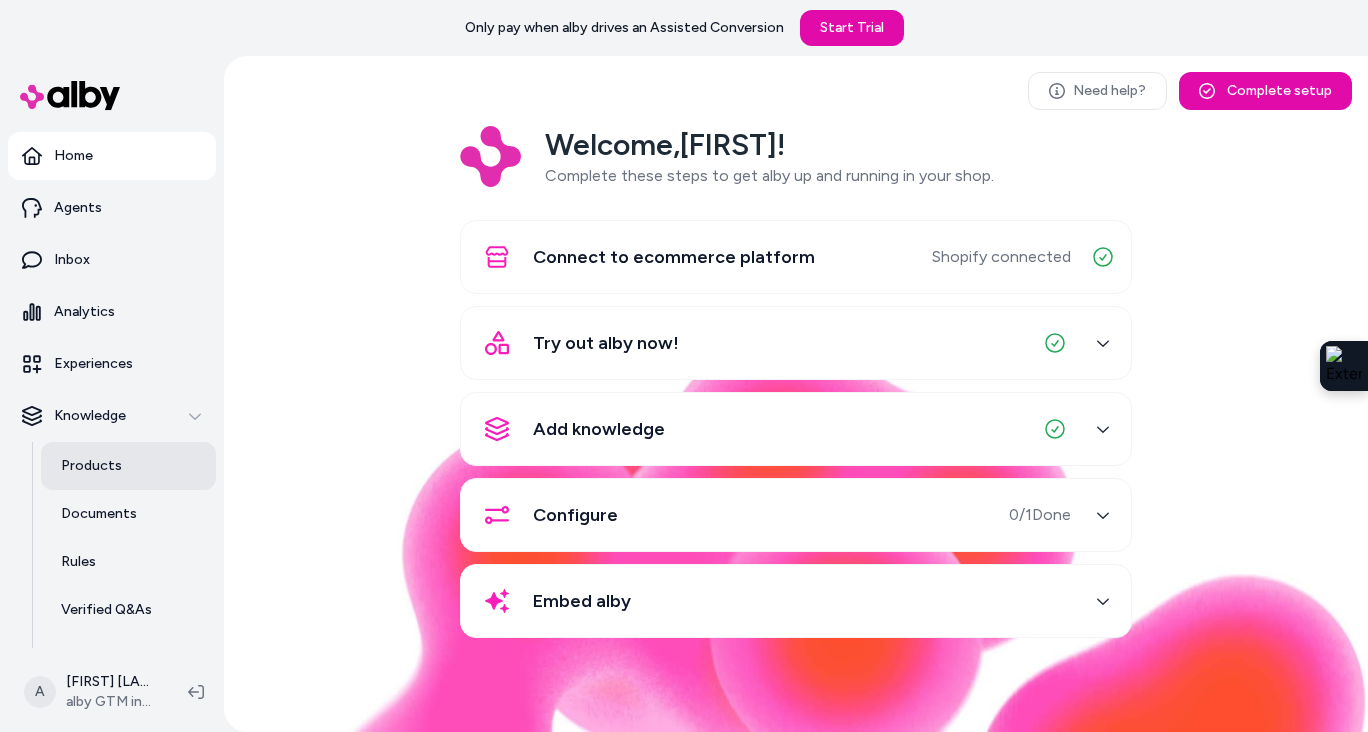 click on "Products" at bounding box center [91, 466] 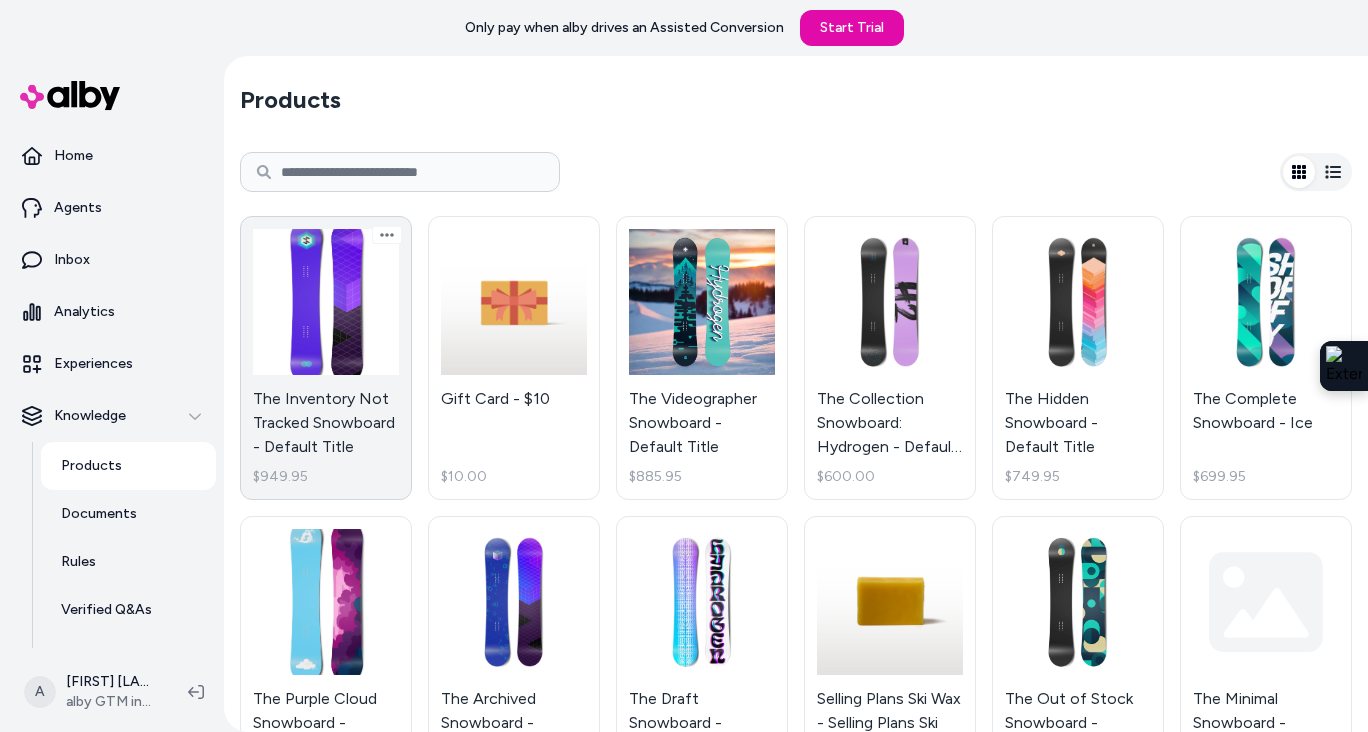 click on "The Inventory Not Tracked Snowboard - Default Title $949.95" at bounding box center (326, 358) 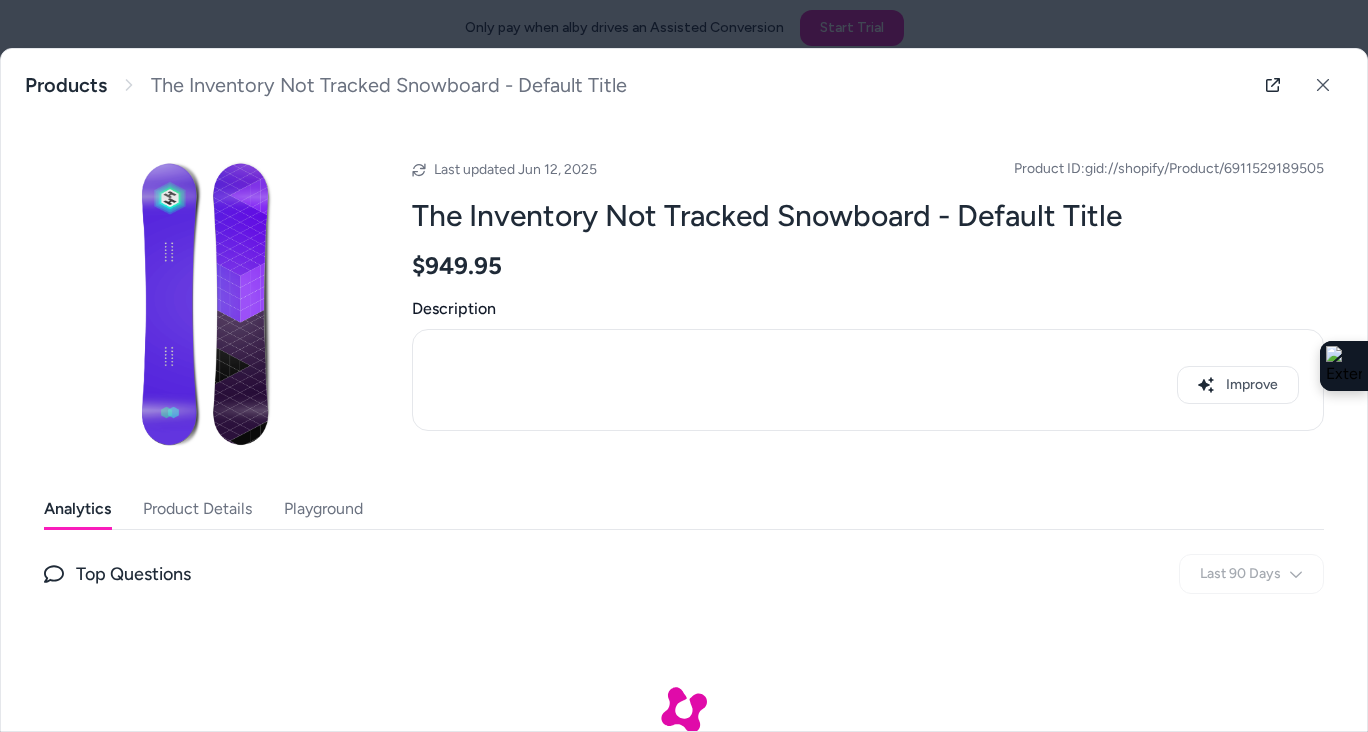 scroll, scrollTop: 111, scrollLeft: 0, axis: vertical 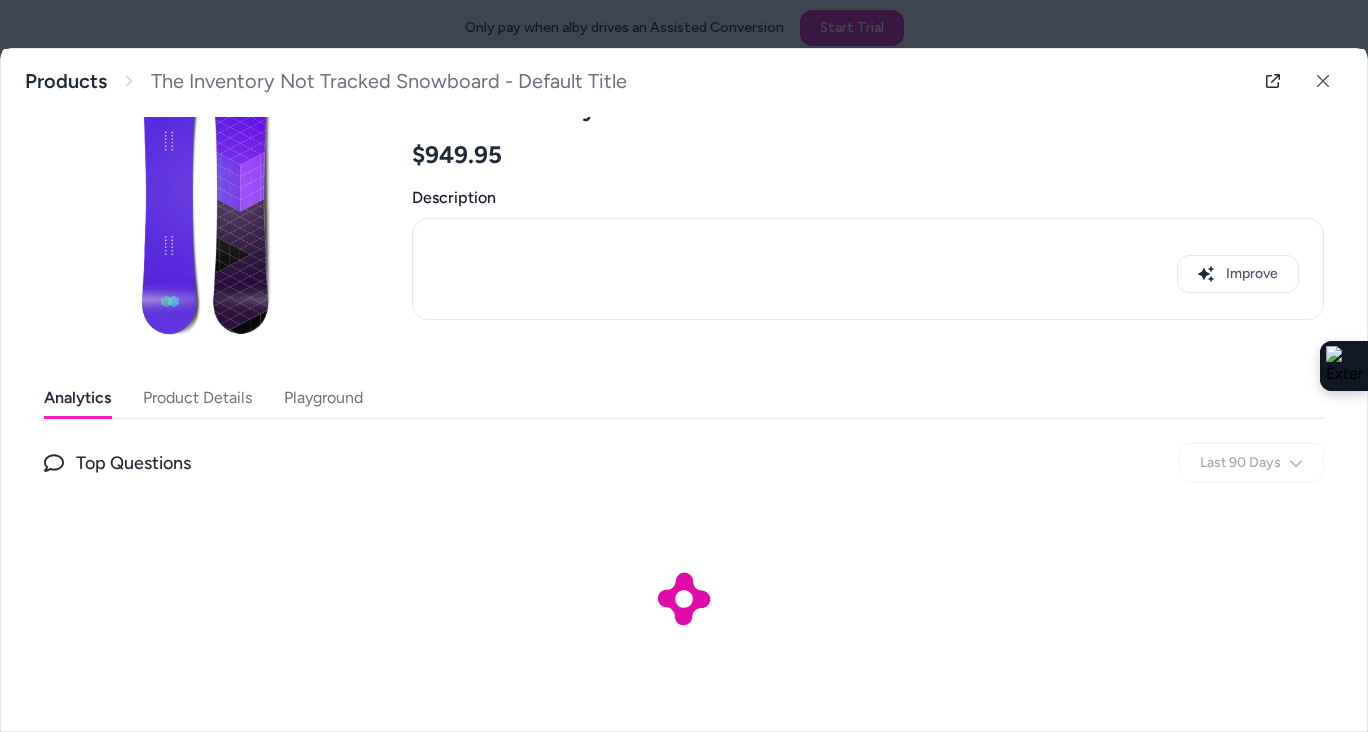 click on "Playground" at bounding box center (323, 398) 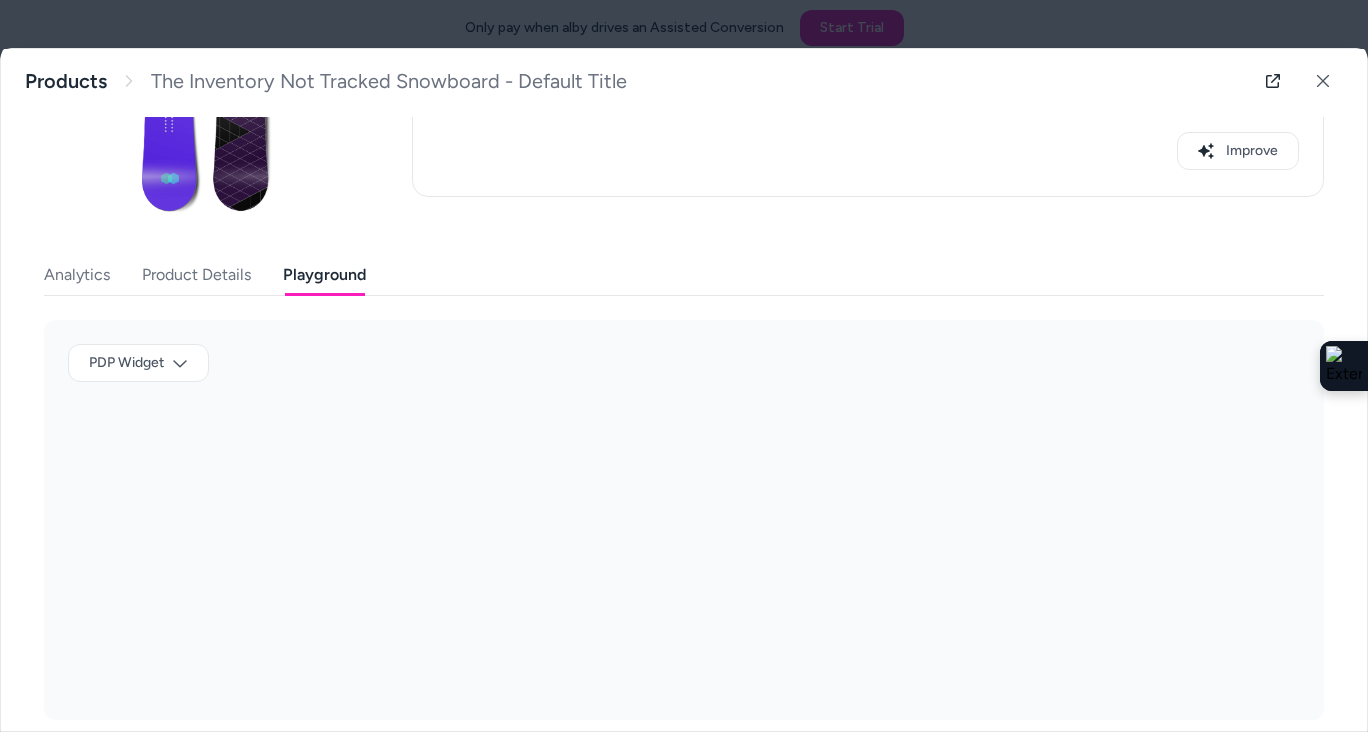 scroll, scrollTop: 255, scrollLeft: 0, axis: vertical 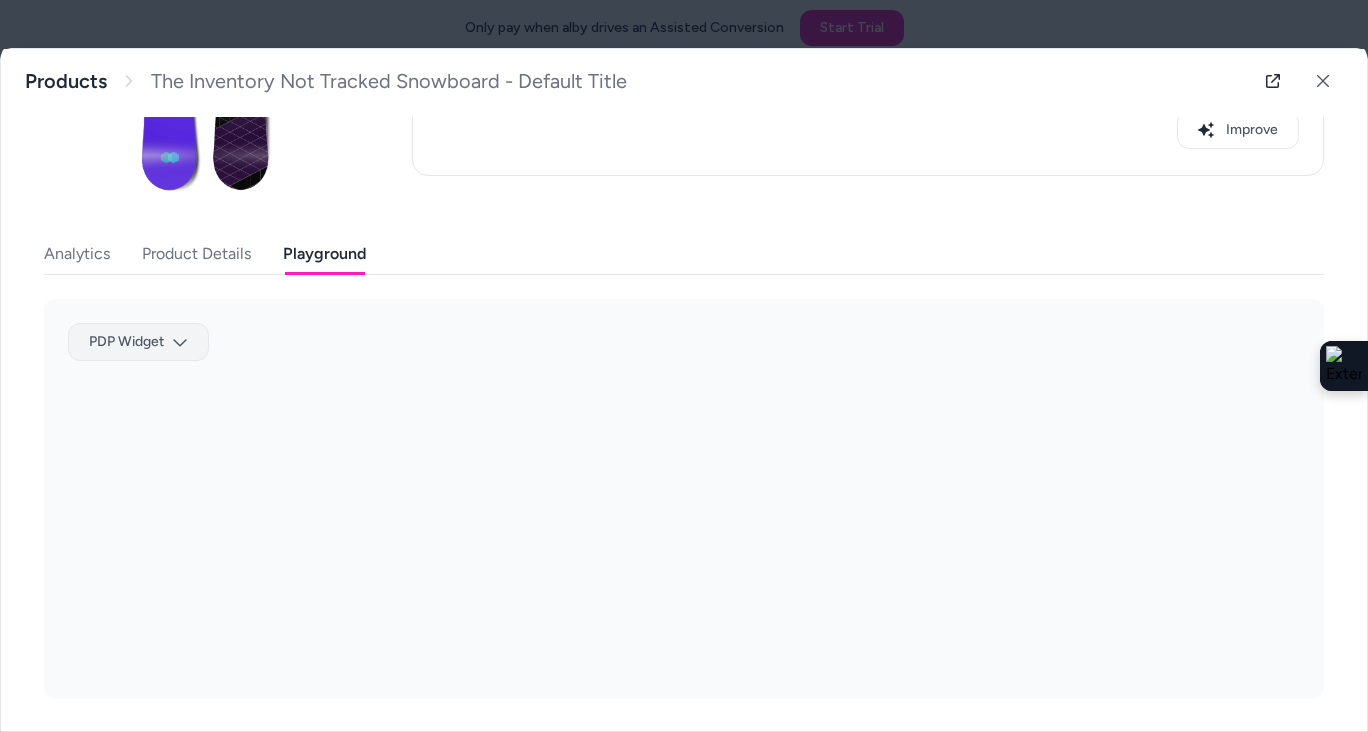 click on "Only pay when alby drives an Assisted Conversion Start Trial Home Agents Inbox Analytics Experiences Knowledge Products Documents Rules Verified Q&As Reviews Survey Questions Integrations A [FIRST] [LAST] alby GTM internal   Products The Inventory Not Tracked Snowboard - Default Title $949.95 Gift Card - $10 $10.00 The Videographer Snowboard - Default Title $885.95 The Collection Snowboard: Hydrogen - Default Title $600.00 The Hidden Snowboard - Default Title $749.95 The Complete Snowboard - Ice $699.95 The Purple Cloud Snowboard - Default Title $785.95 $885.95 The Archived Snowboard - Default Title $629.95 The Draft Snowboard - Default Title $2,629.95 Selling Plans Ski Wax - Selling Plans Ski Wax $24.95 The Out of Stock Snowboard - Default Title $885.95 The Minimal Snowboard - Default Title $885.95 The Multi-location Snowboard - Default Title $729.95 The Collection Snowboard: Oxygen - Default Title $1,025.00 The 3p Fulfilled Snowboard - Default Title $2,629.95 The Multi-managed Snowboard - Default Title" at bounding box center (684, 366) 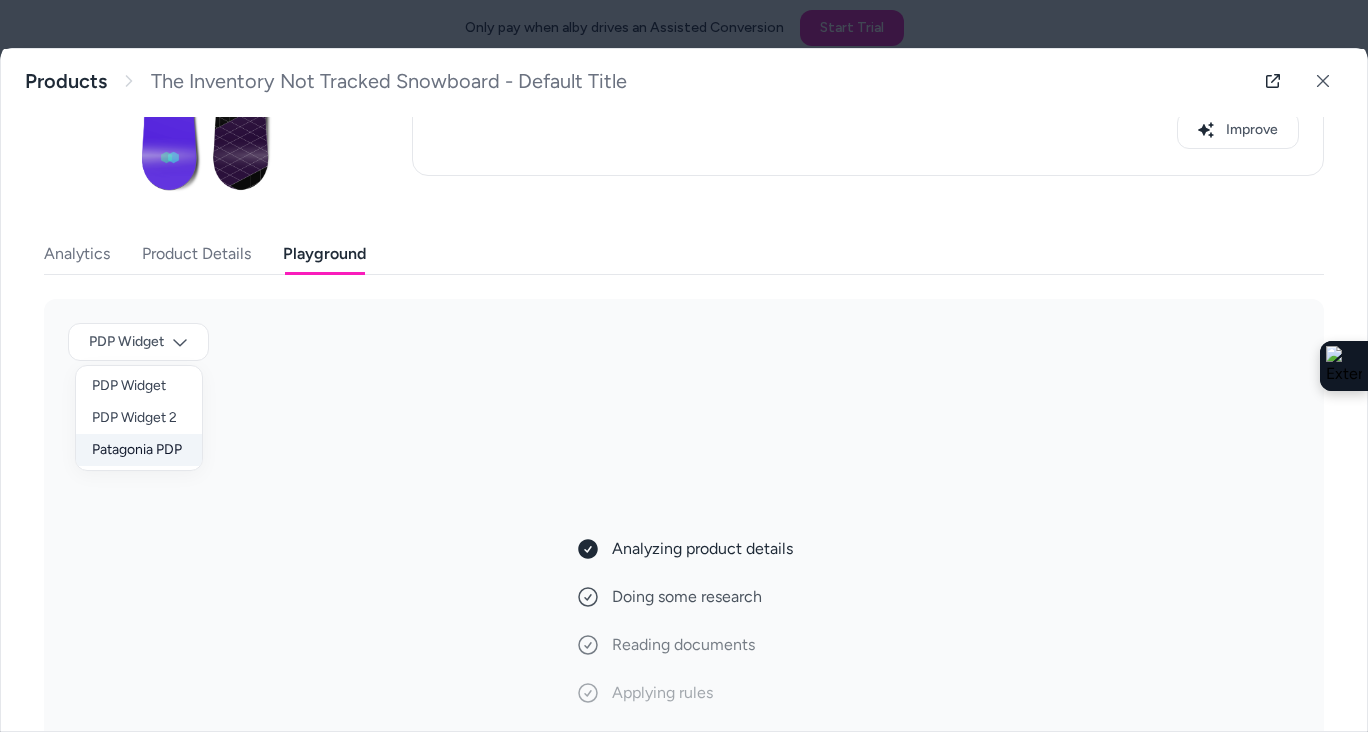 click on "Patagonia PDP" at bounding box center (139, 450) 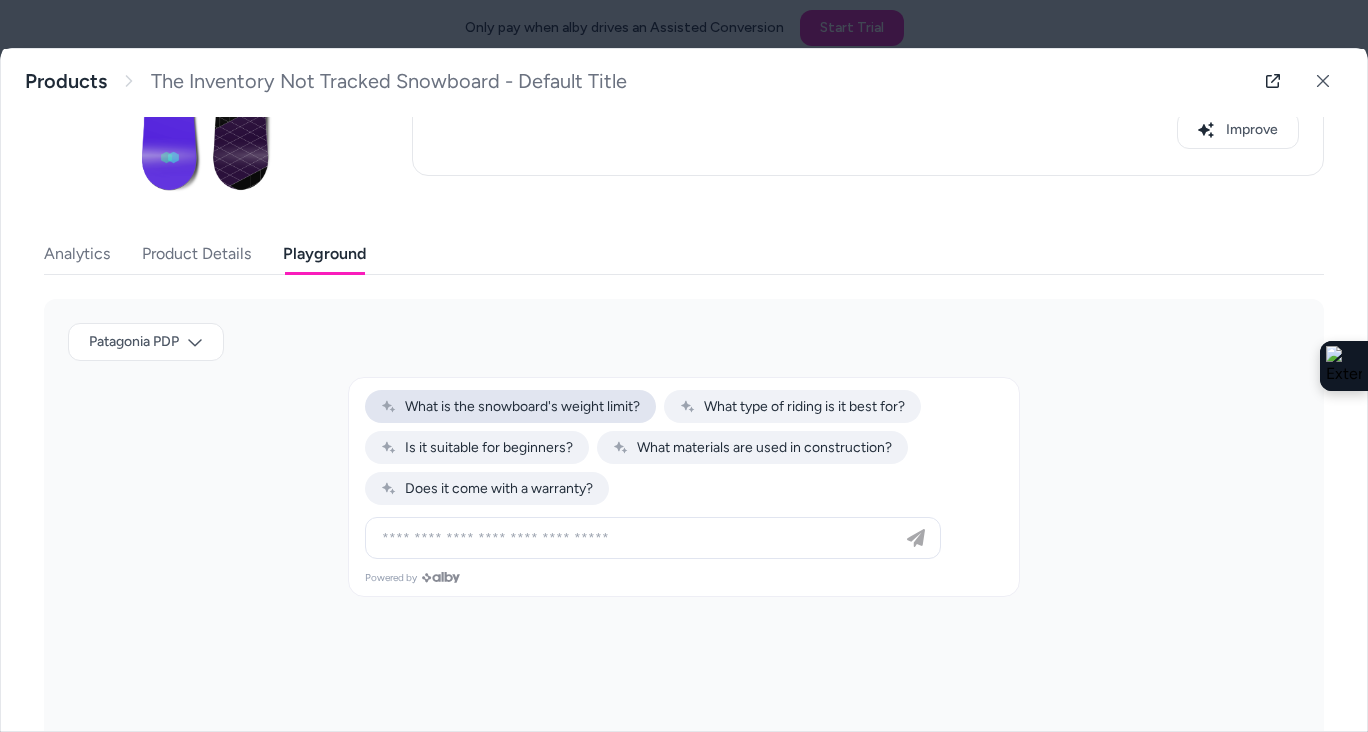 click on "What is the snowboard's weight limit?" 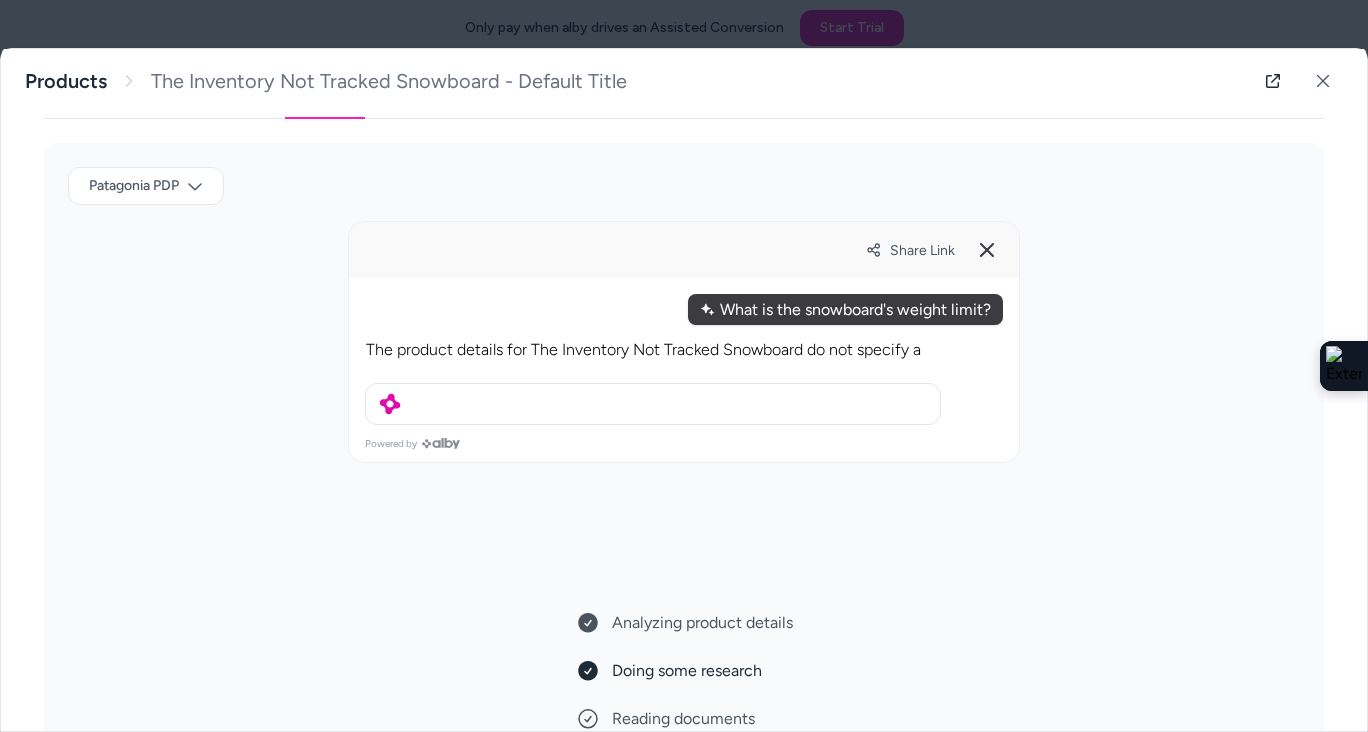 scroll, scrollTop: 428, scrollLeft: 0, axis: vertical 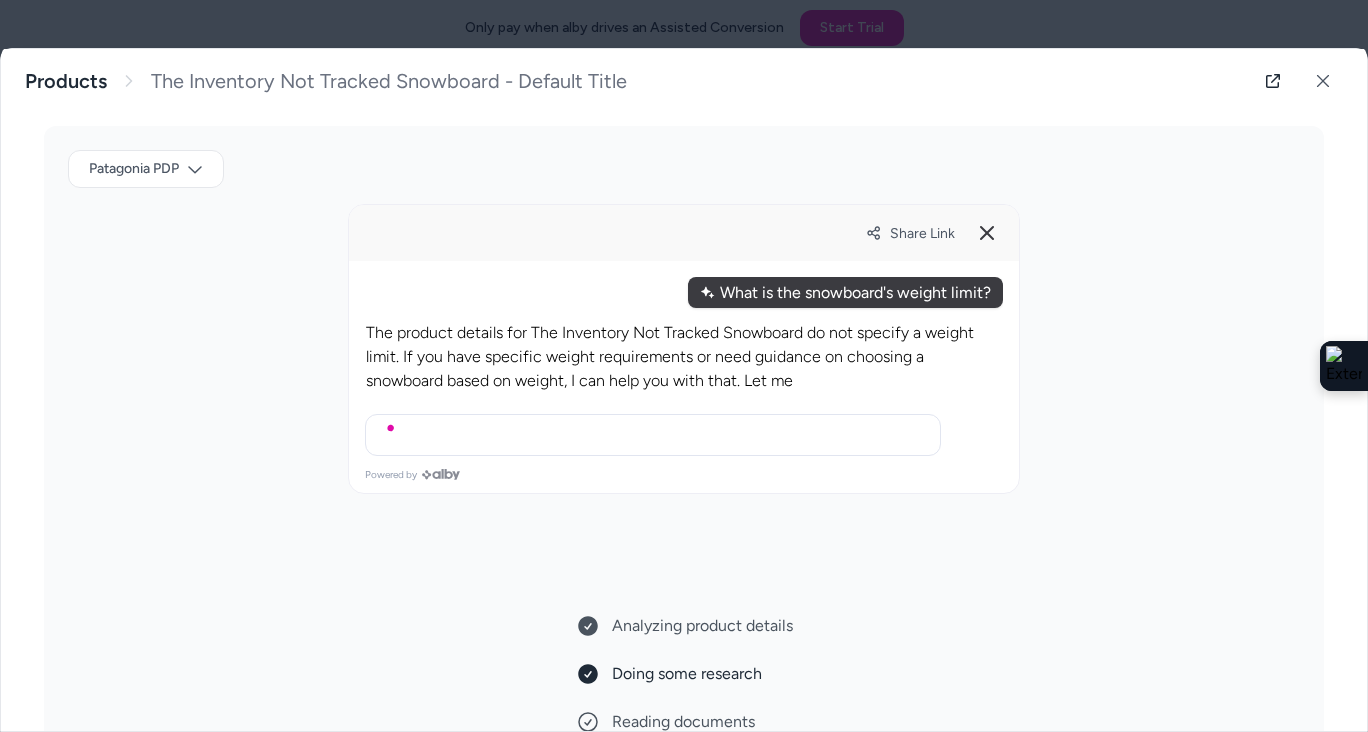 type 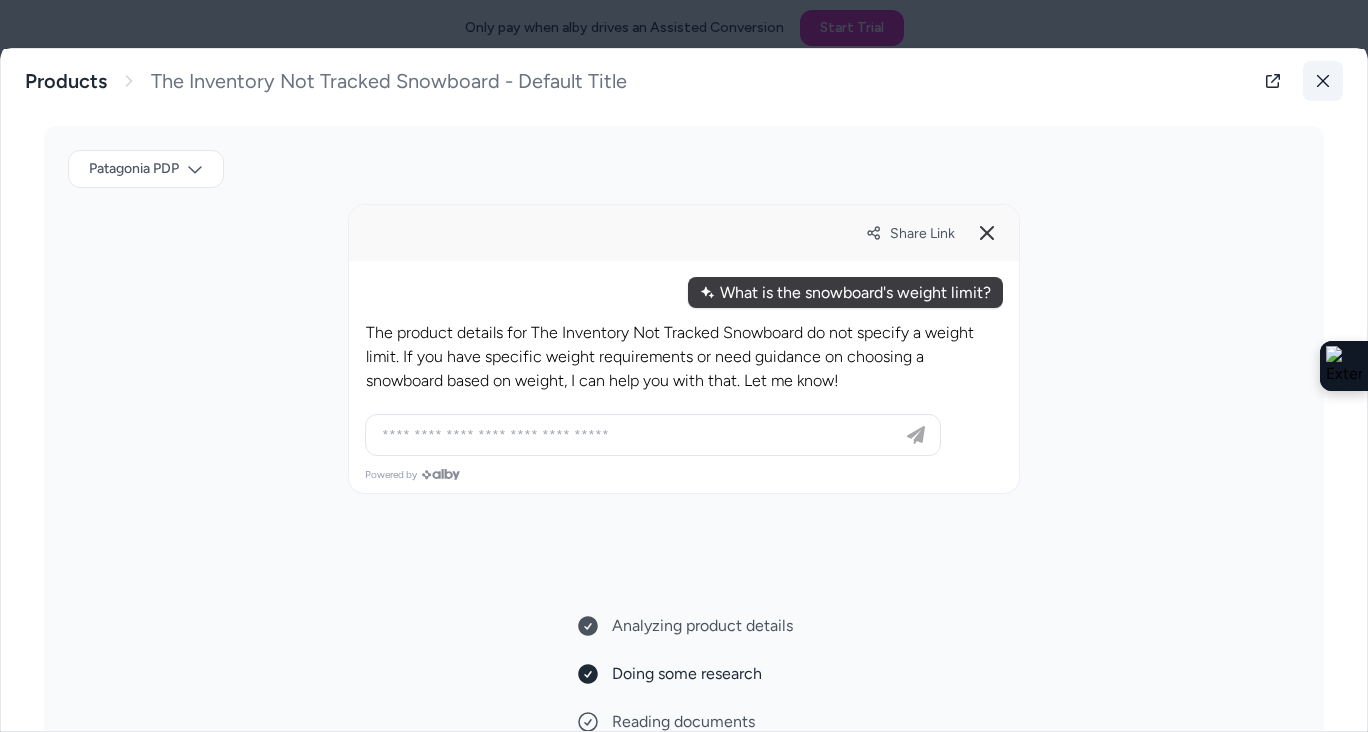 click 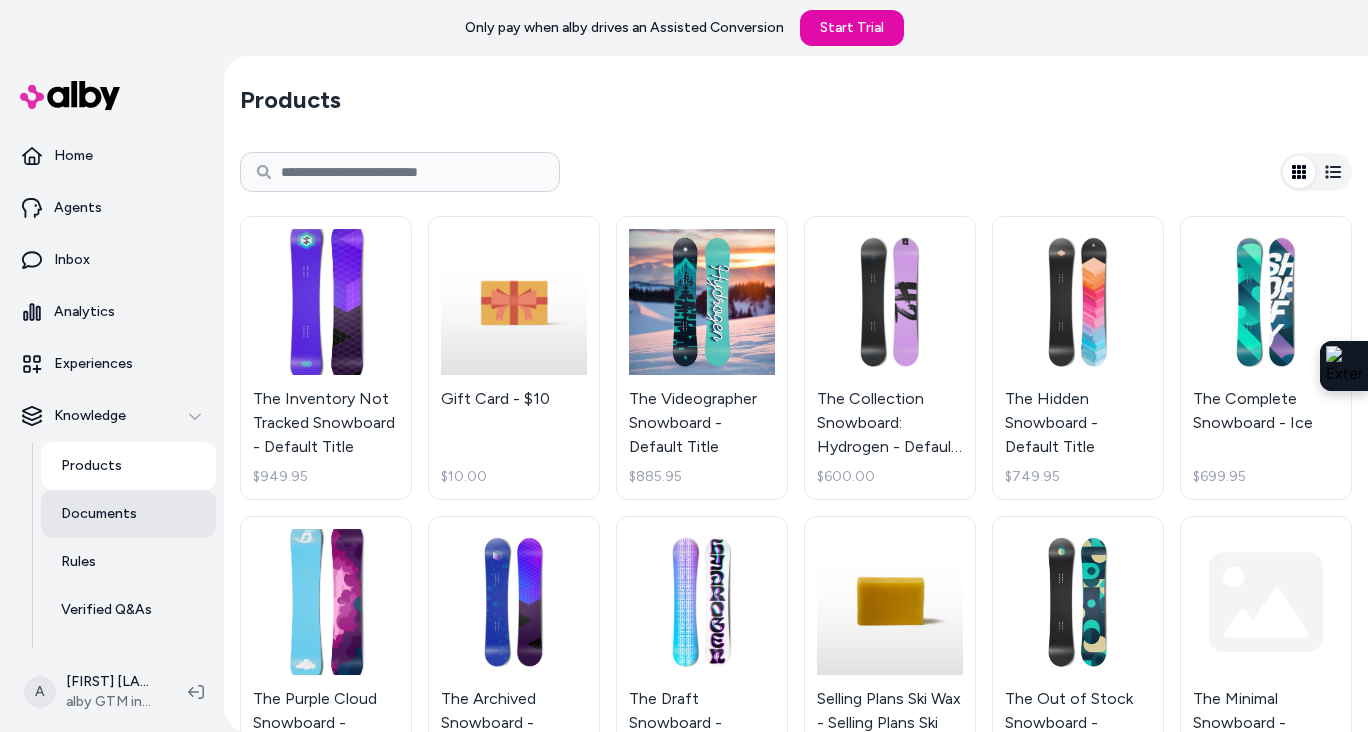click on "Documents" at bounding box center (99, 514) 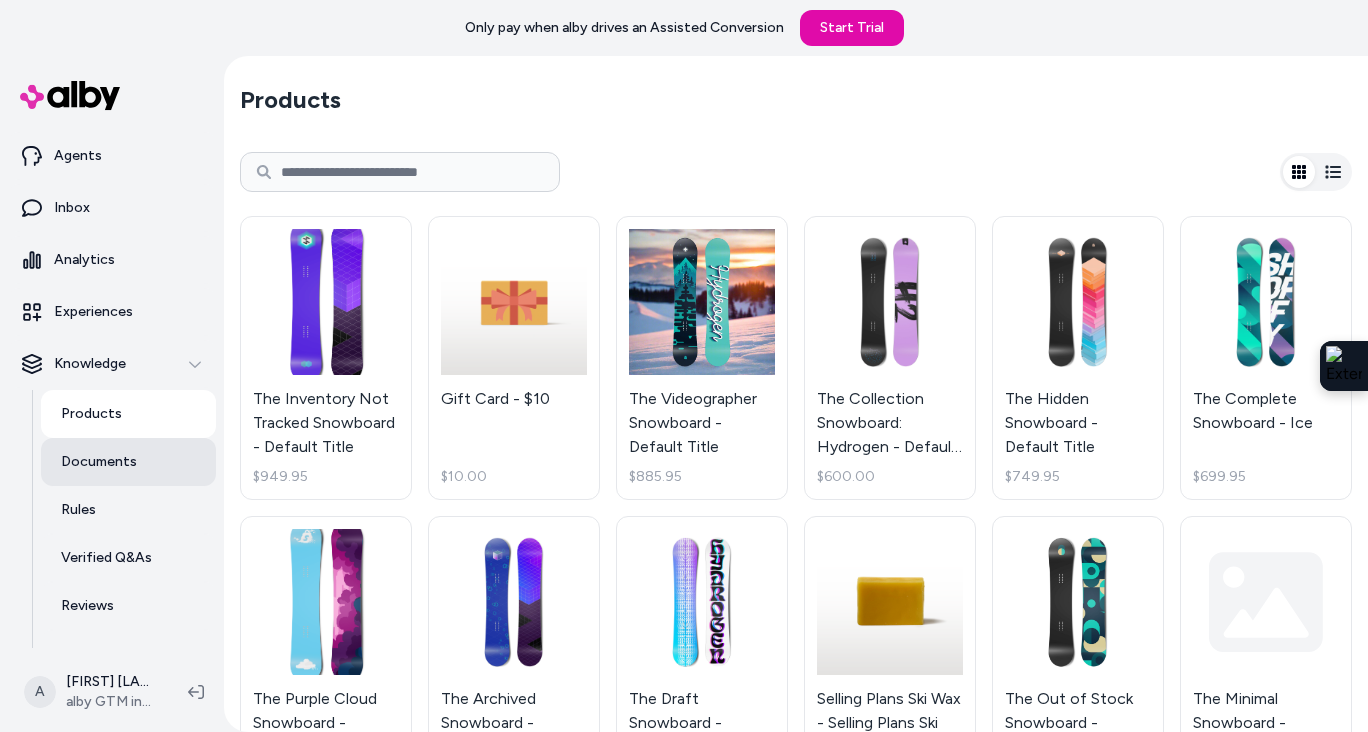 scroll, scrollTop: 64, scrollLeft: 0, axis: vertical 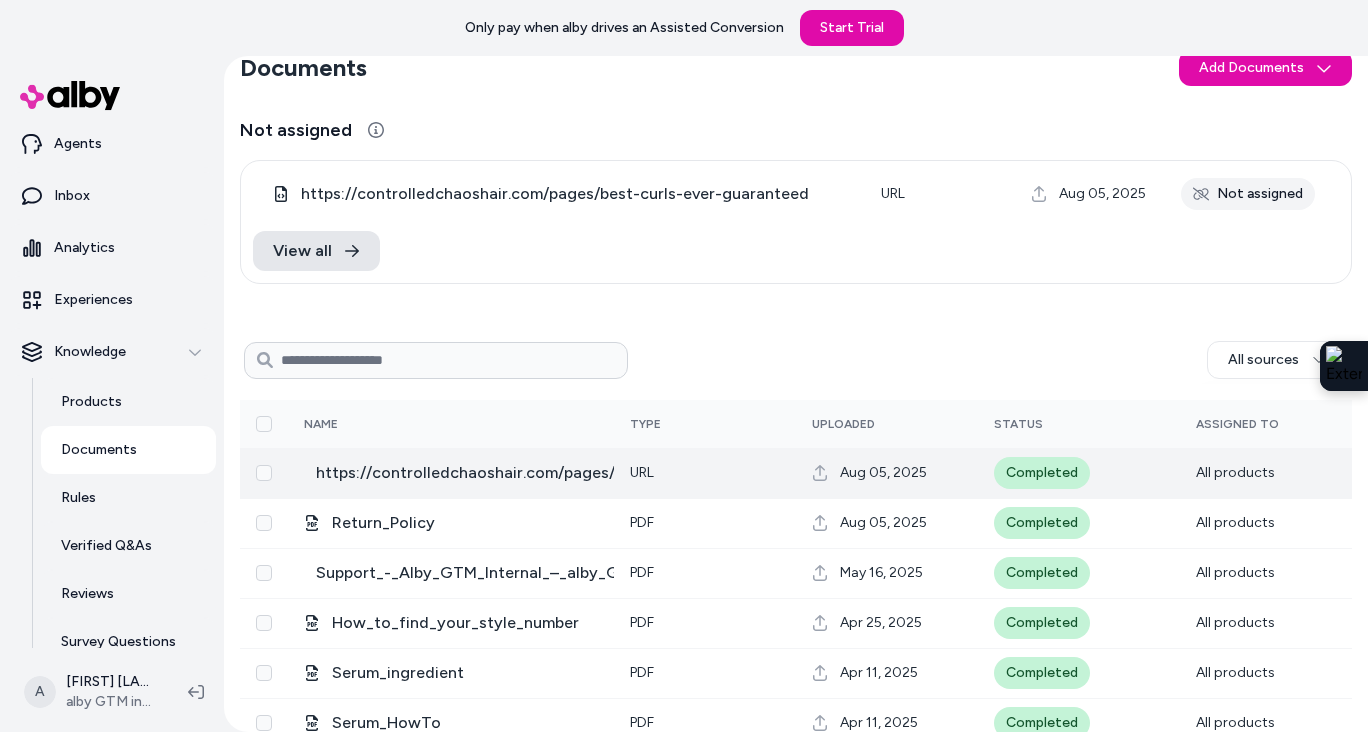 click on "URL" at bounding box center [705, 473] 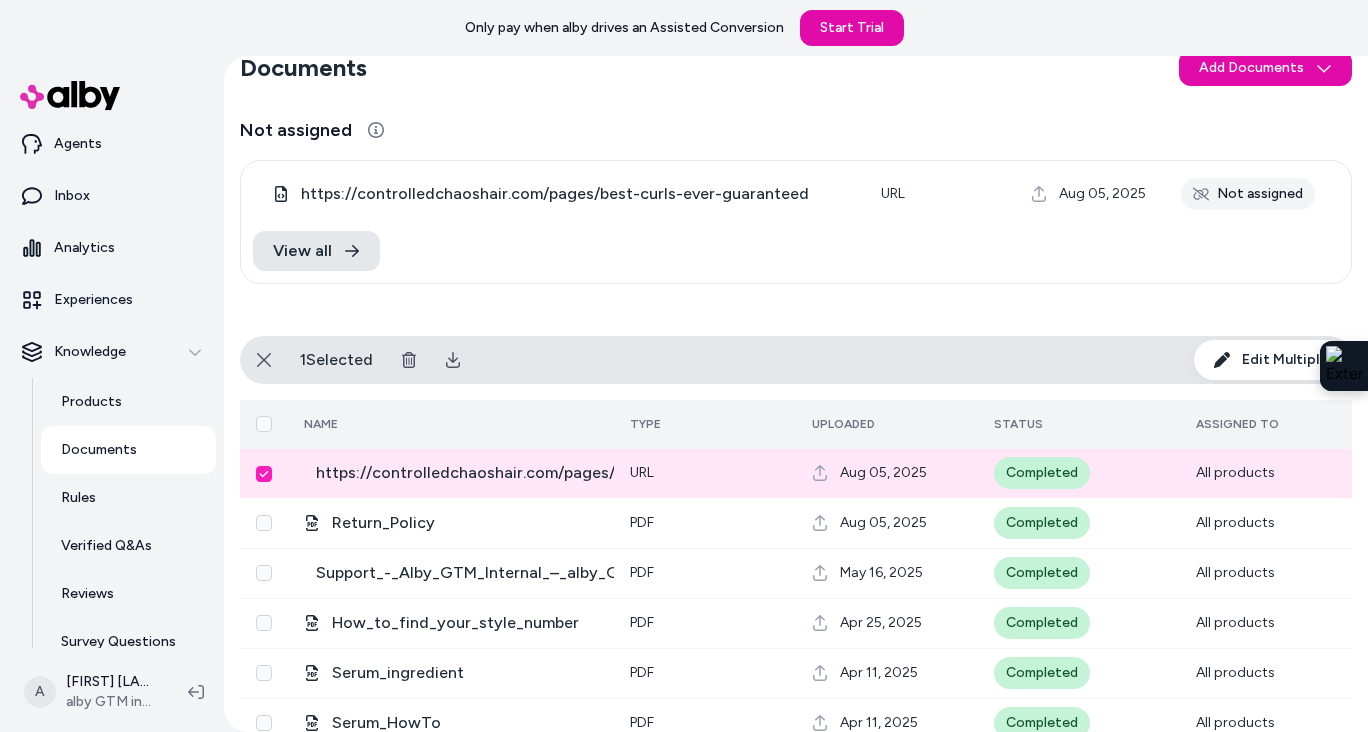scroll, scrollTop: 64, scrollLeft: 0, axis: vertical 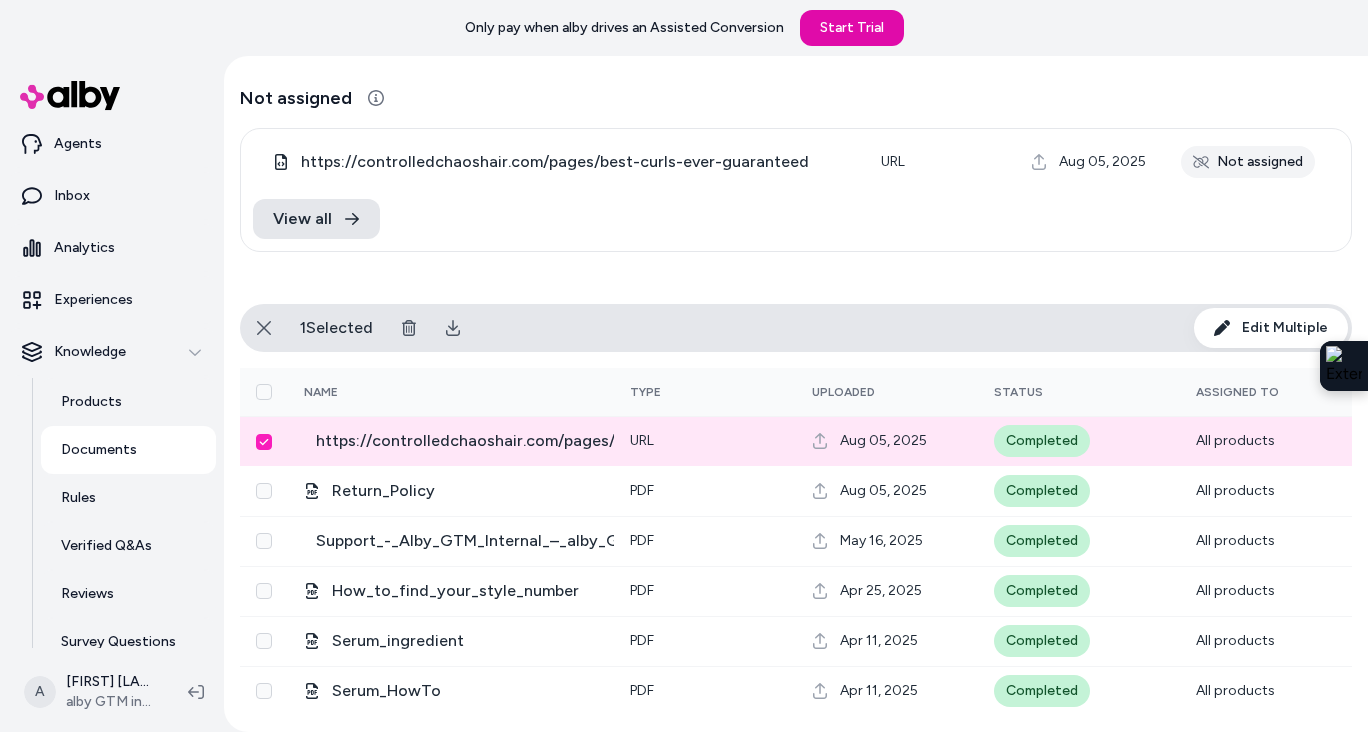 click at bounding box center (264, 442) 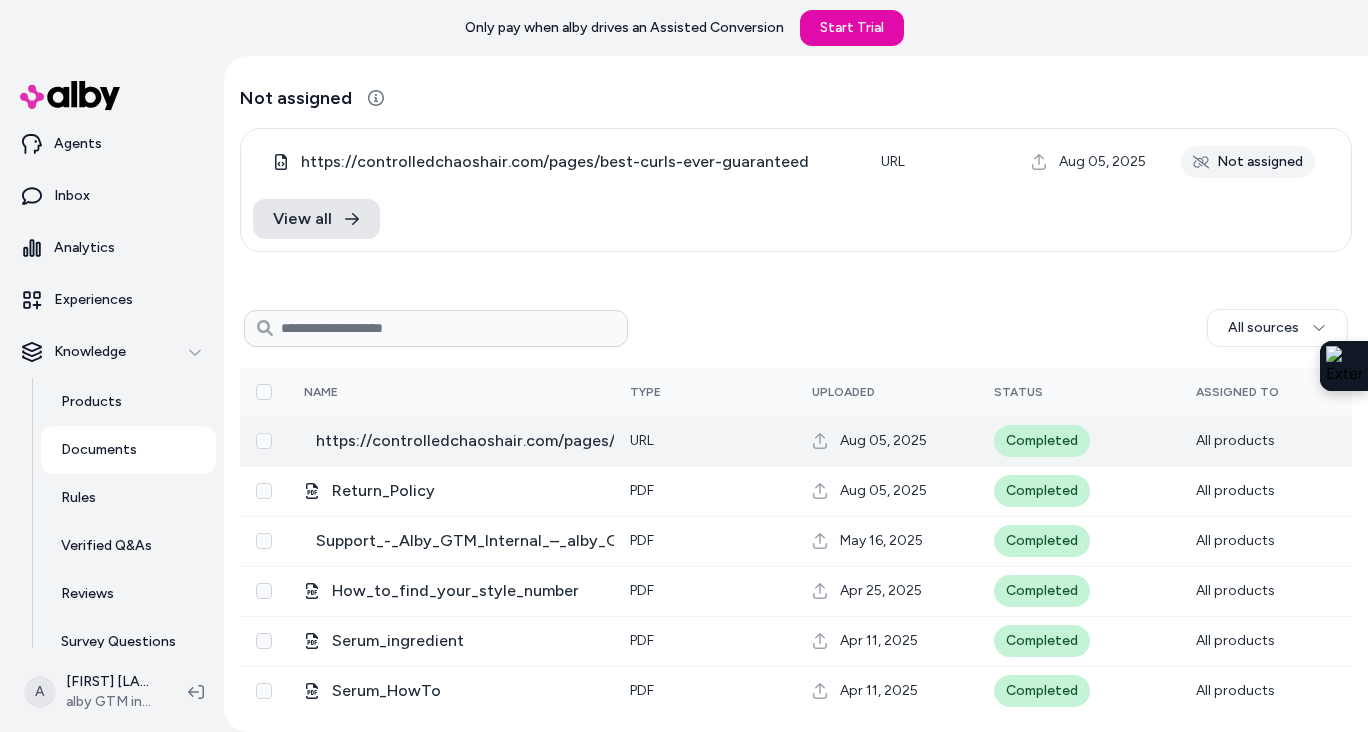click on "All products" at bounding box center [1266, 441] 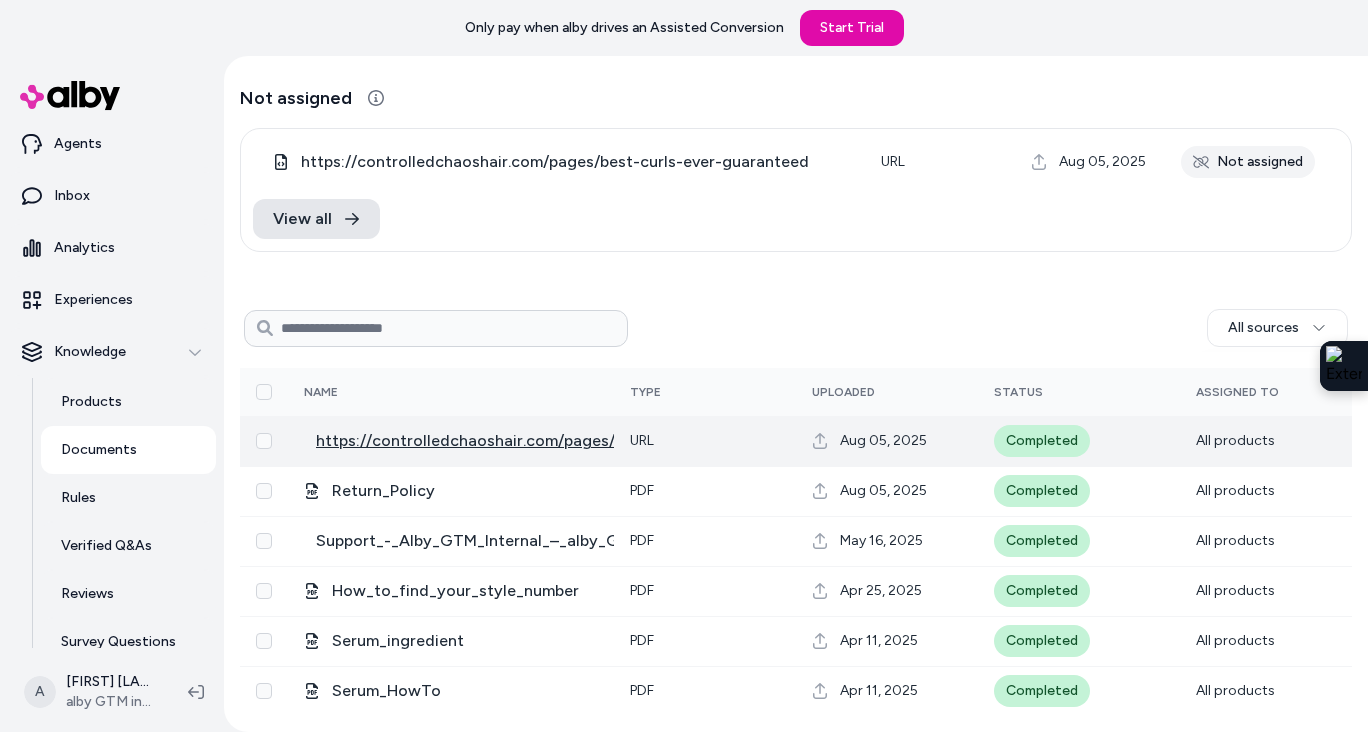 click on "https://controlledchaoshair.com/pages/brand-mission-and-vision" at bounding box center (561, 441) 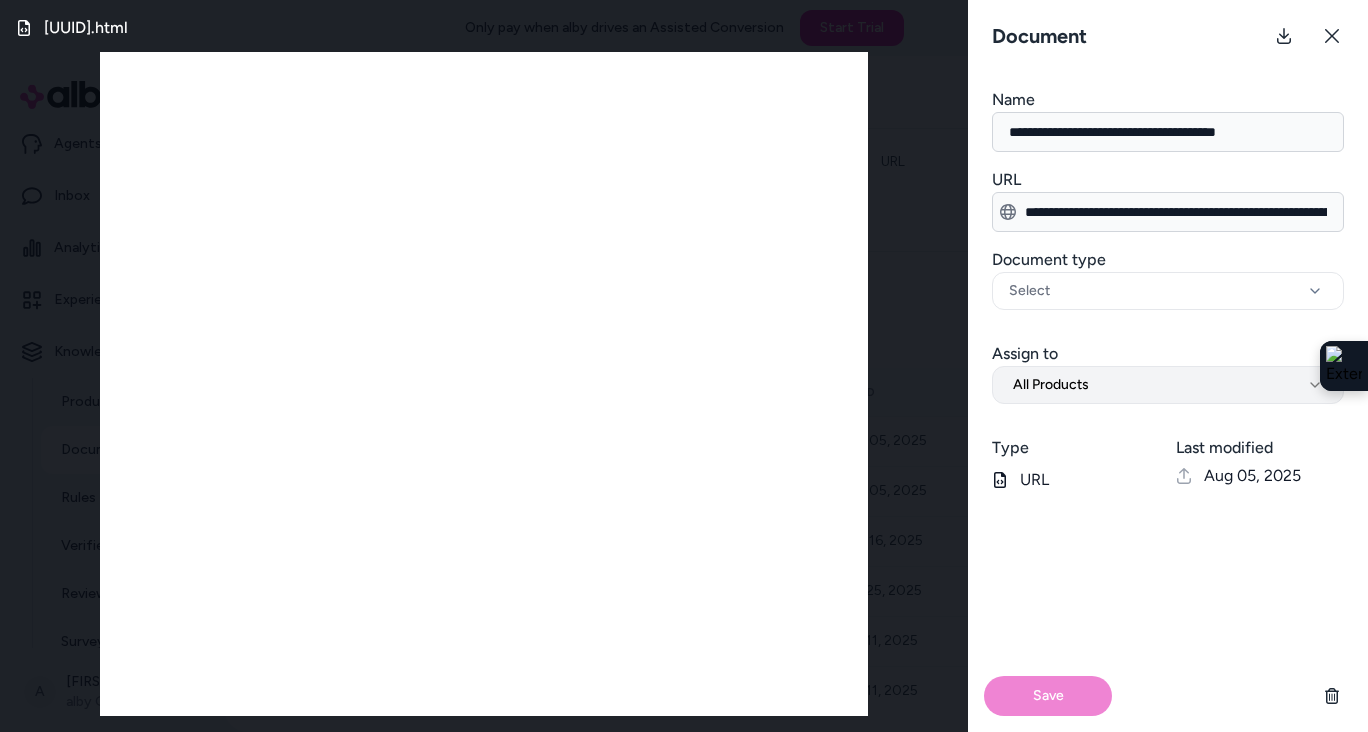 click on "All Products" at bounding box center [1051, 385] 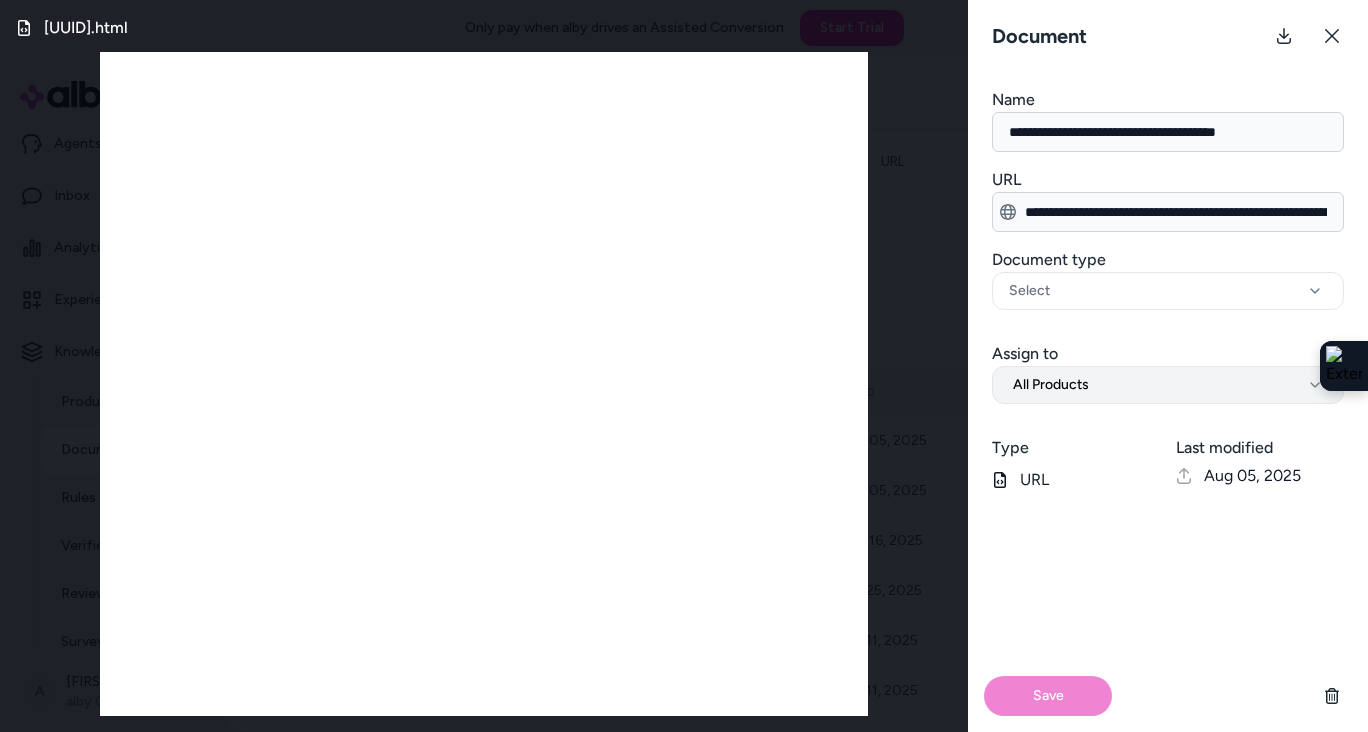 click on "All Products" at bounding box center [1051, 385] 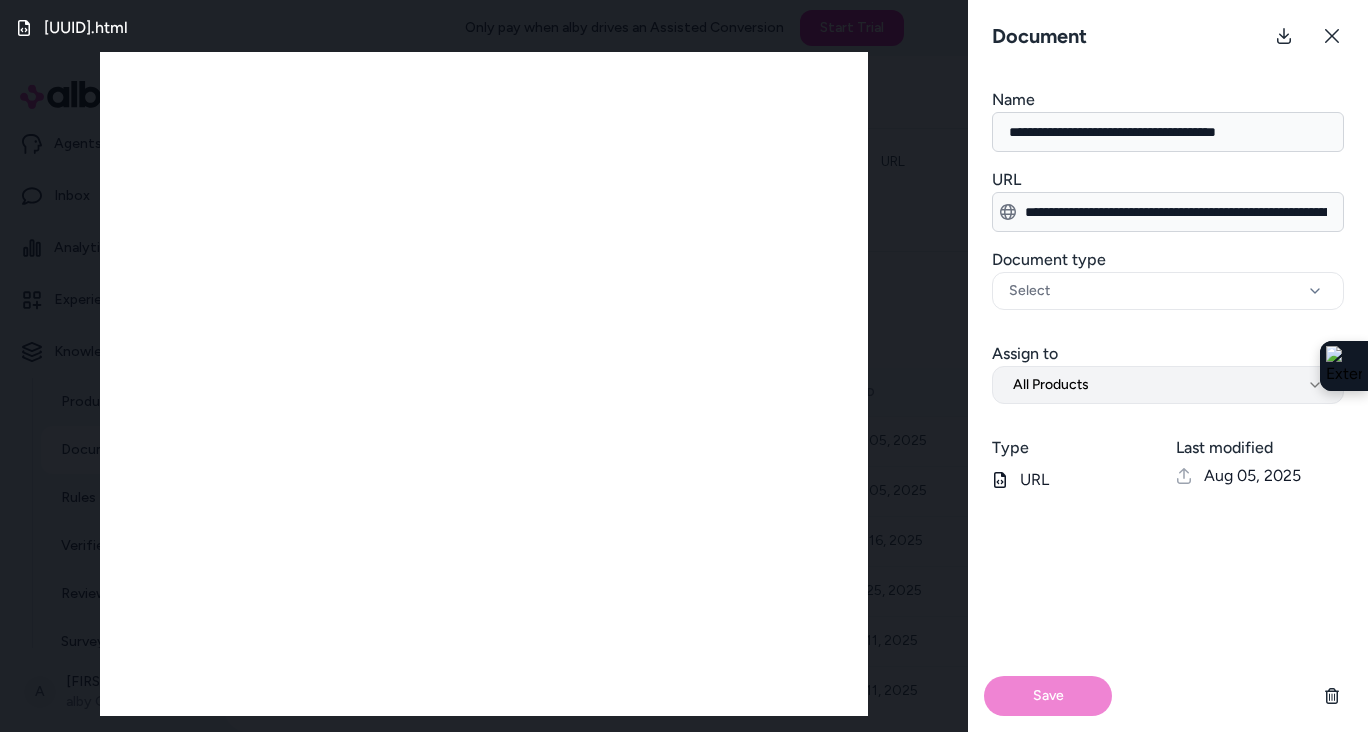 click on "All Products" at bounding box center (1051, 385) 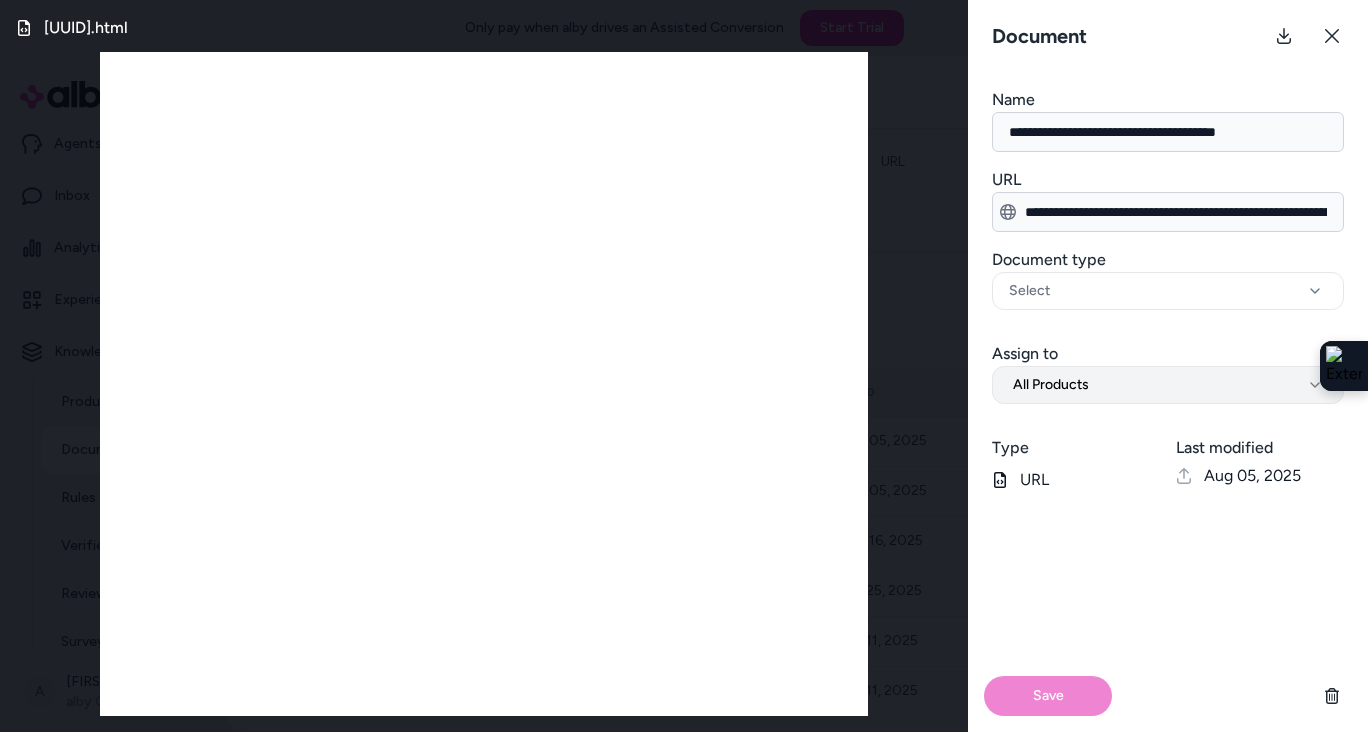 click on "All Products" at bounding box center (1051, 385) 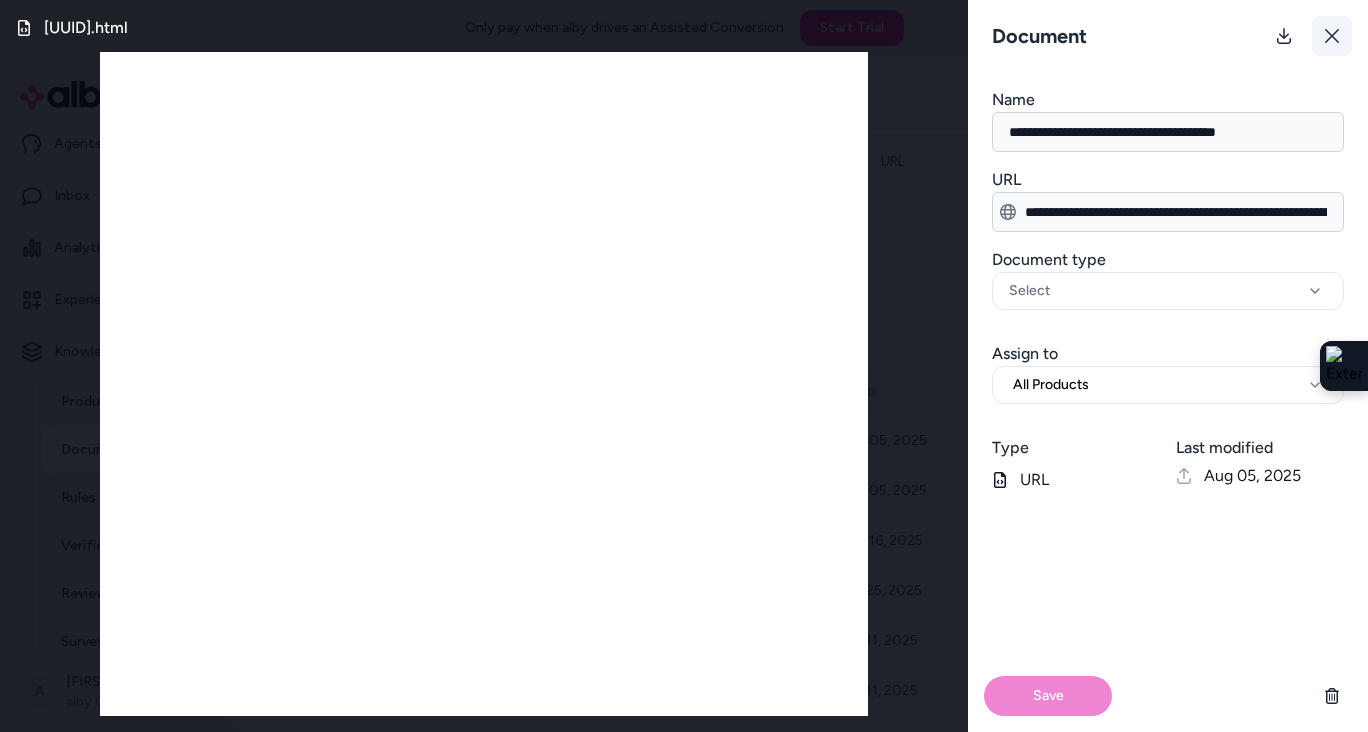 click 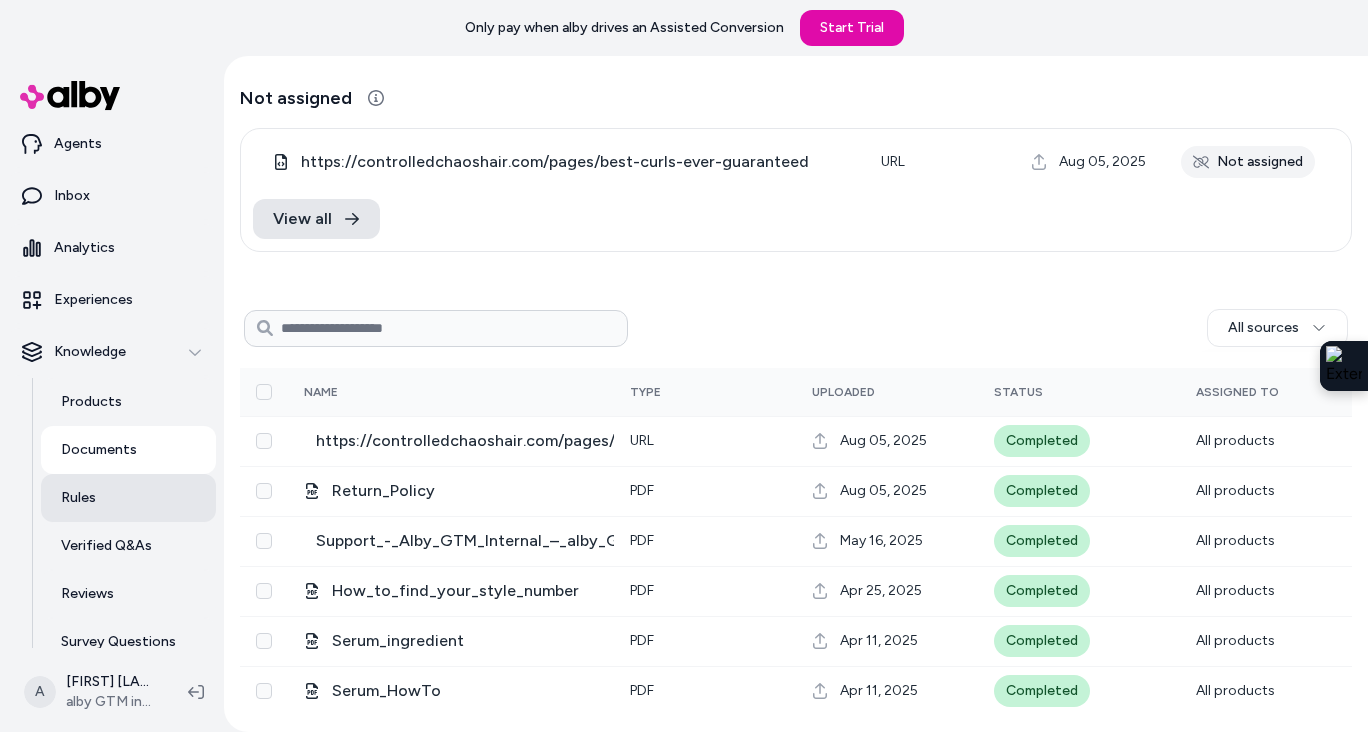 click on "Rules" at bounding box center [78, 498] 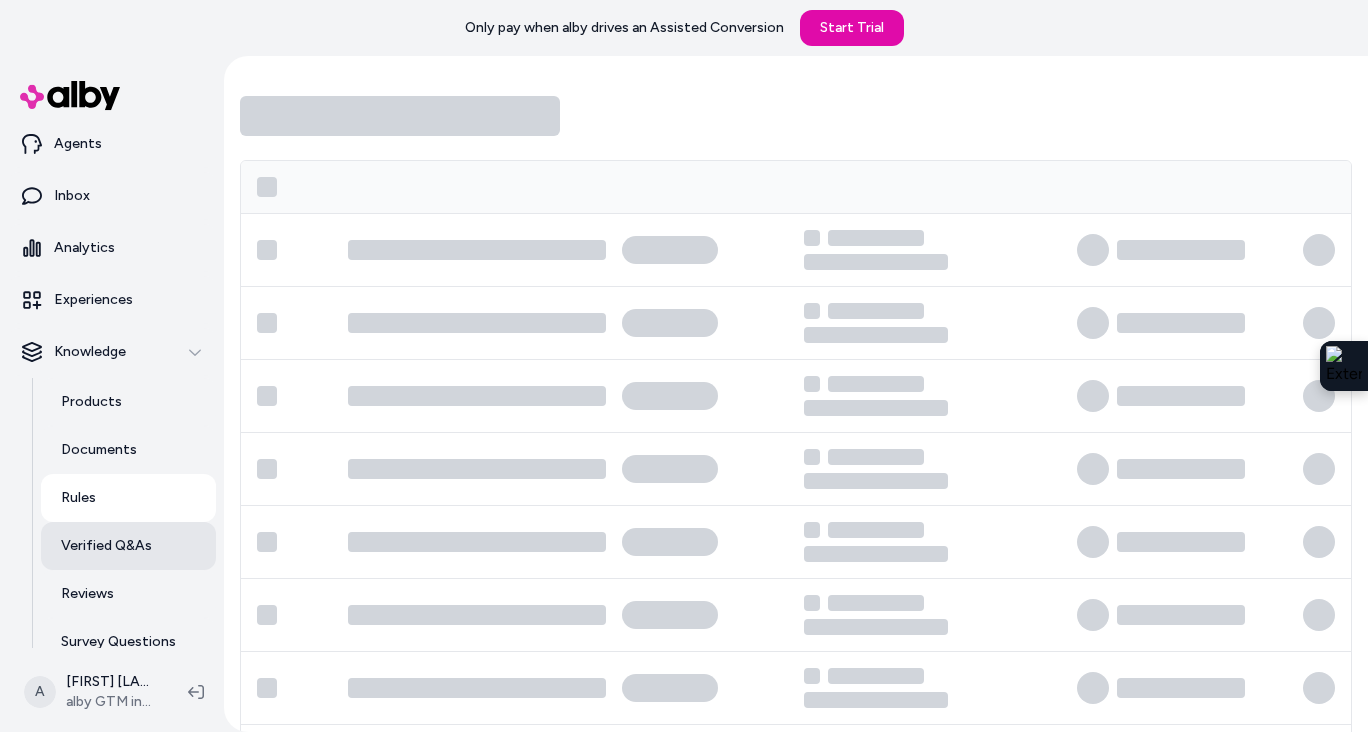 scroll, scrollTop: 56, scrollLeft: 0, axis: vertical 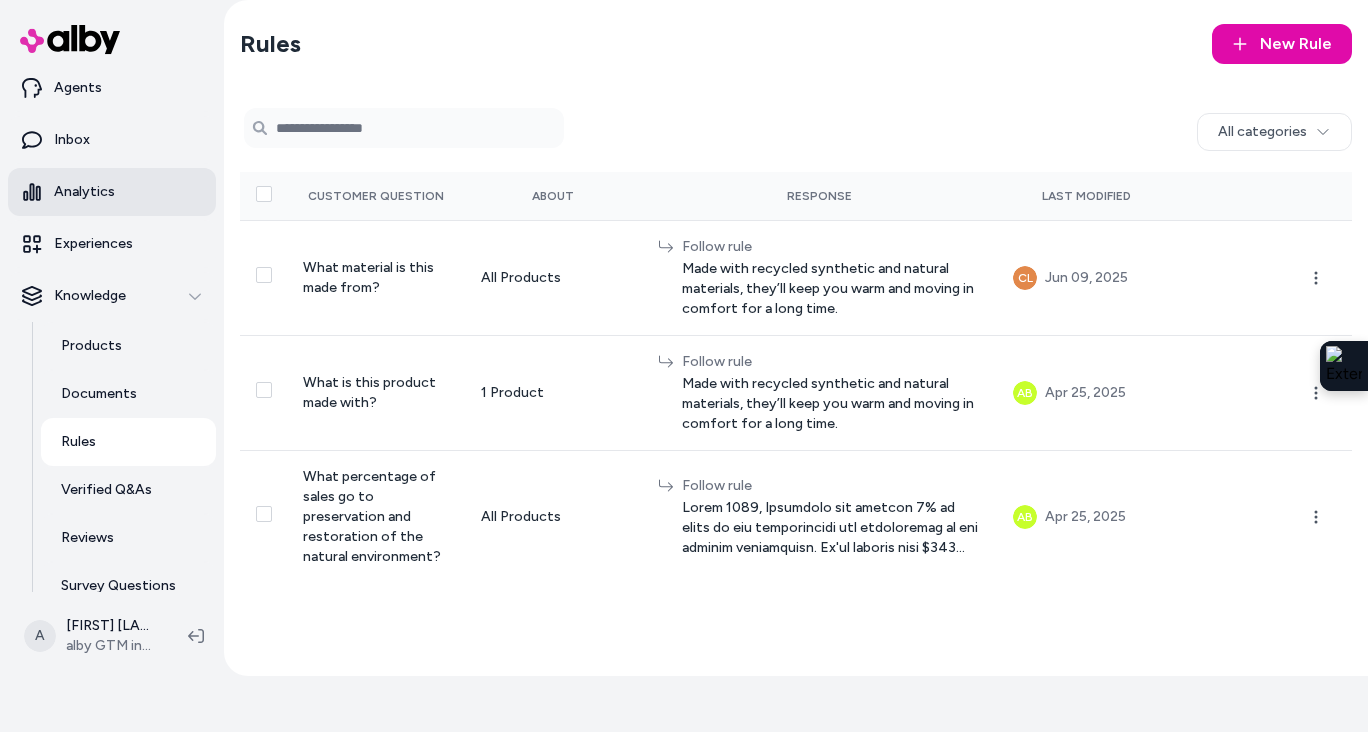 click on "Analytics" at bounding box center (84, 192) 